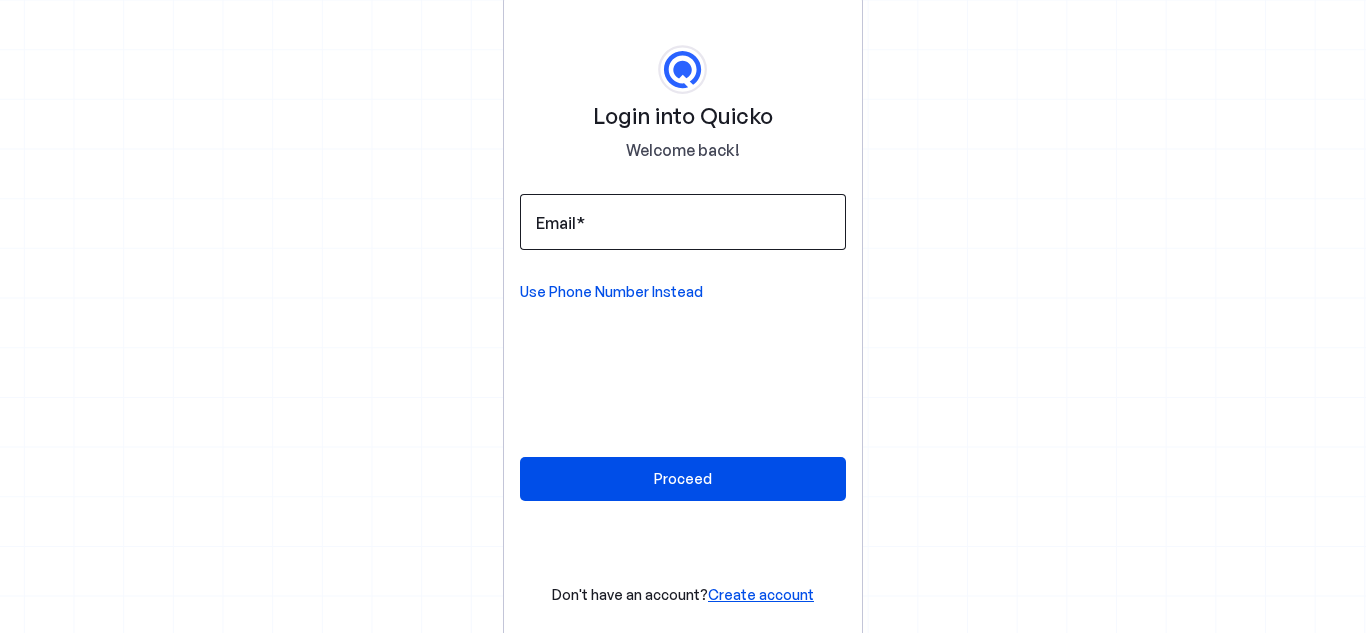 click on "Email" at bounding box center [683, 222] 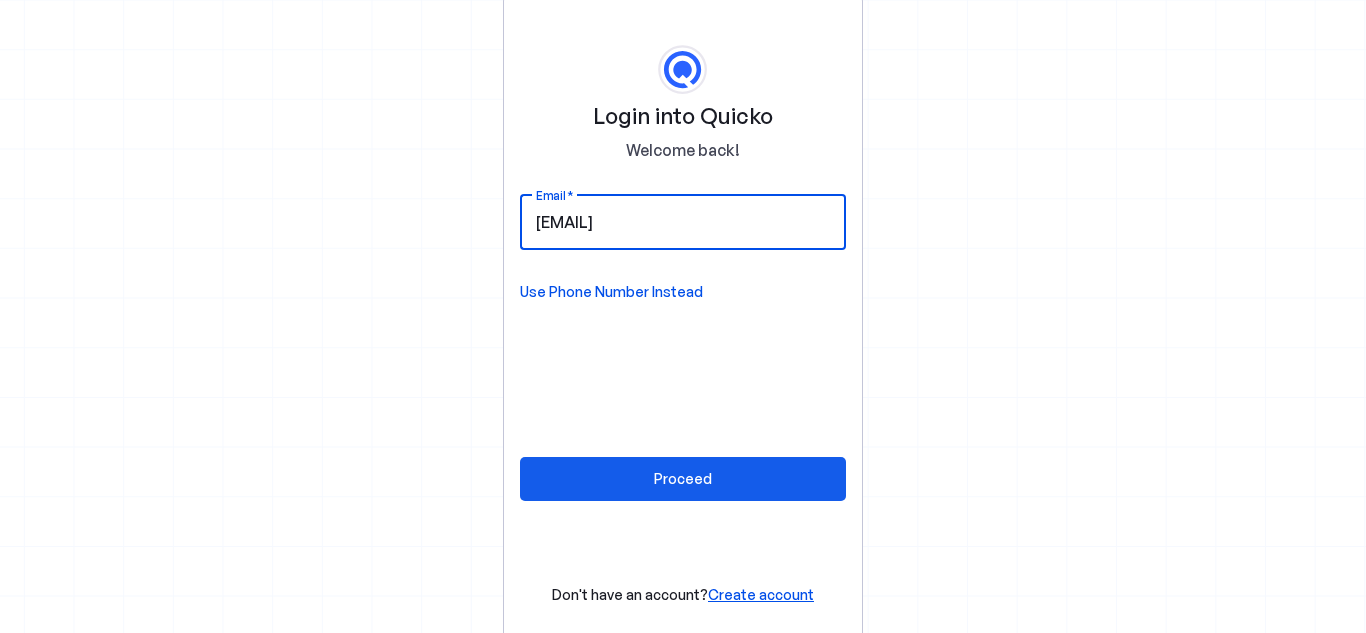 type on "aryankeshri1991@gmail.com" 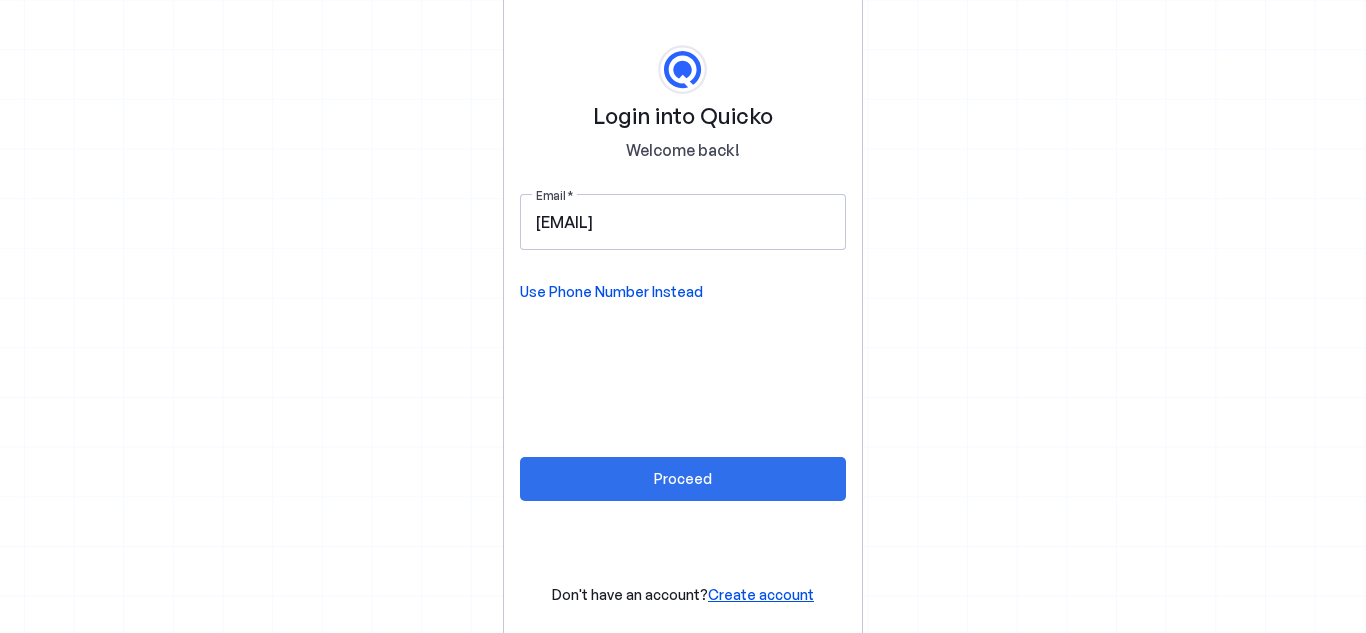 click at bounding box center [683, 479] 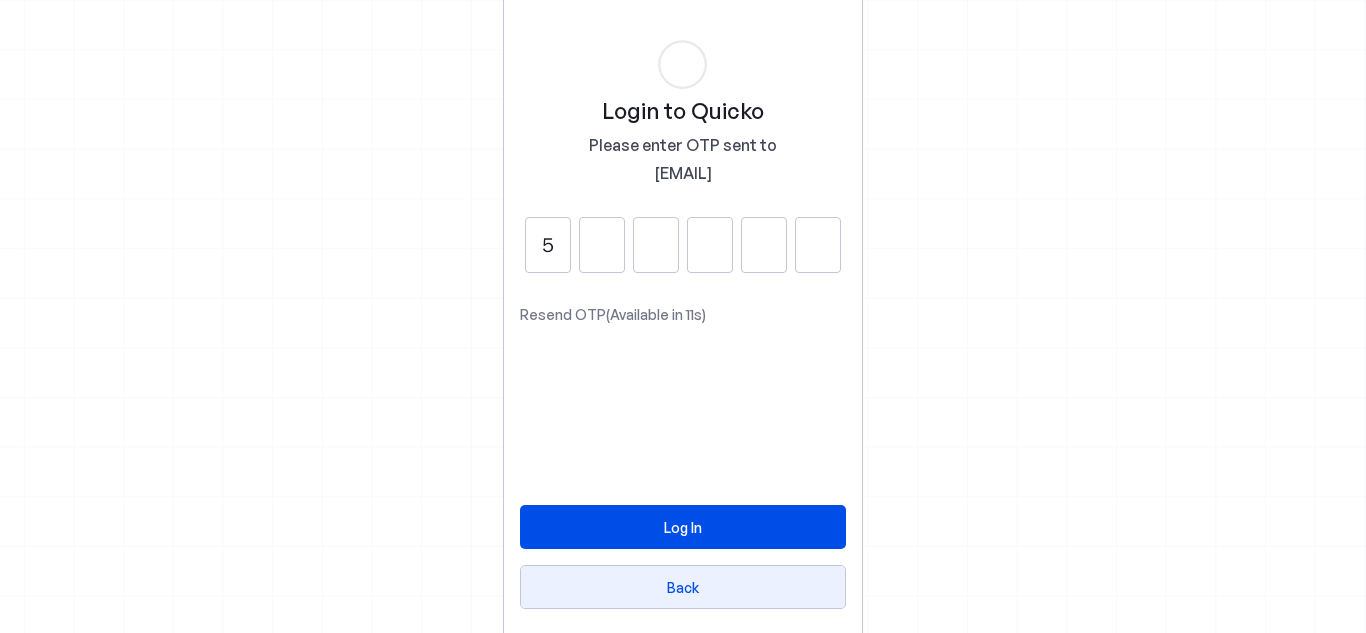 type on "5" 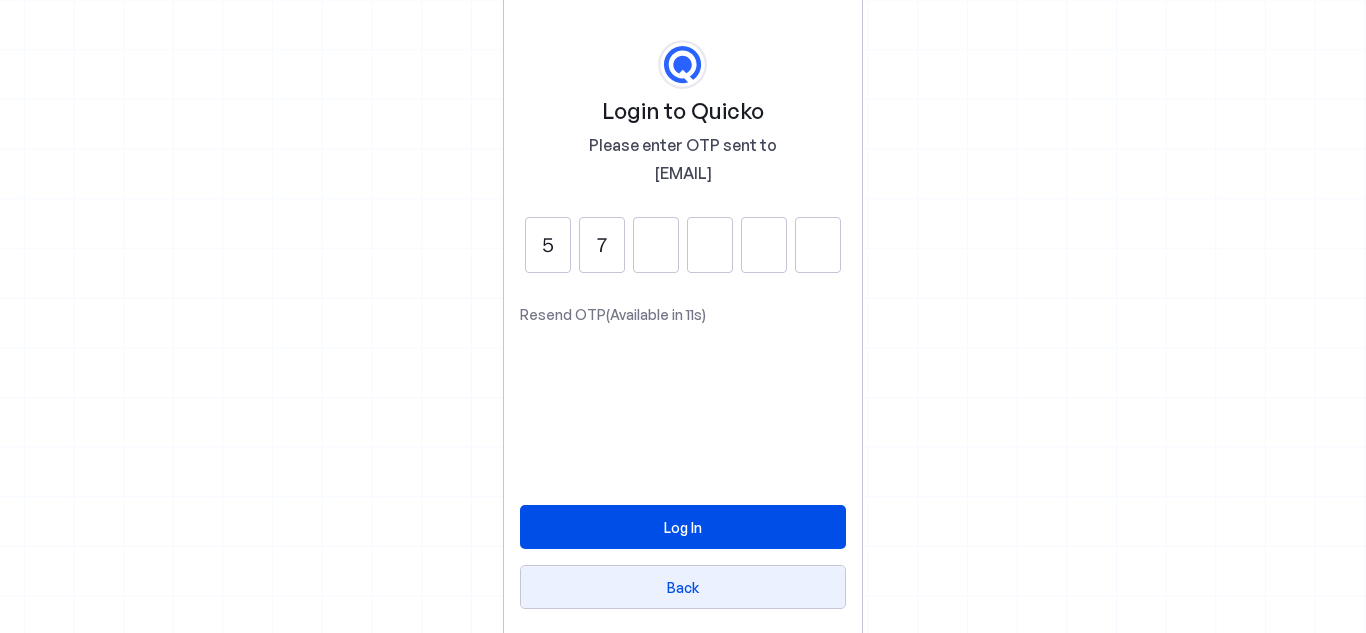 type on "7" 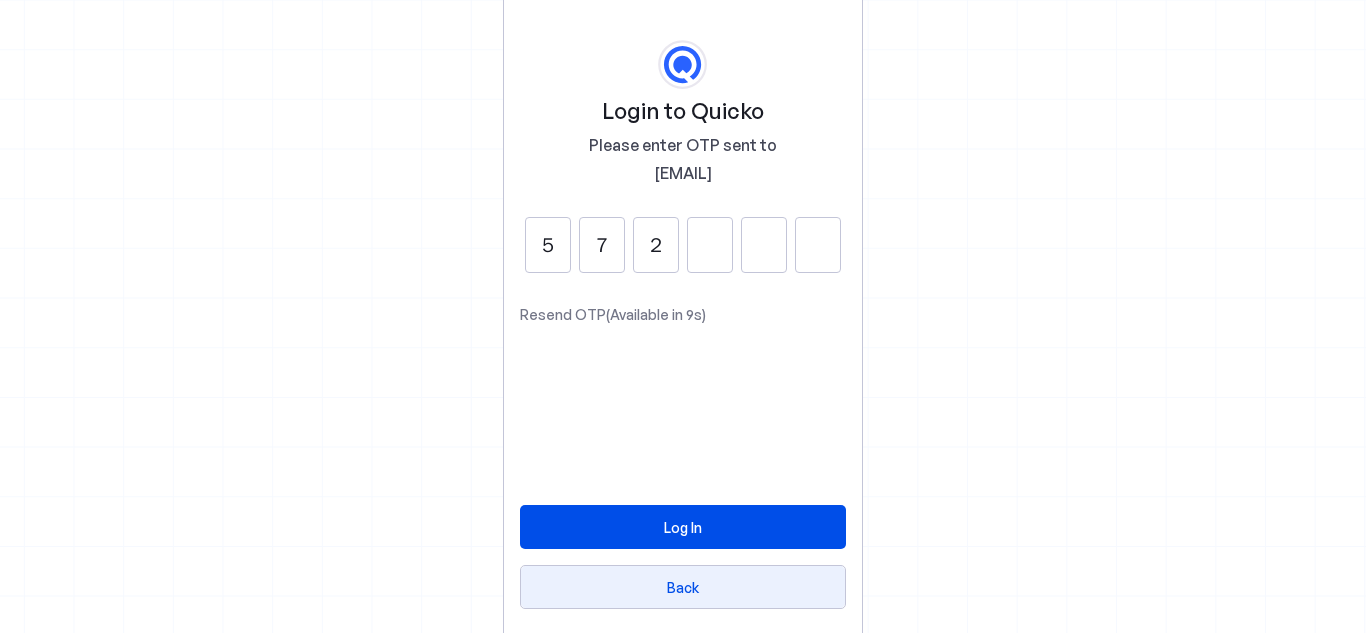 type on "2" 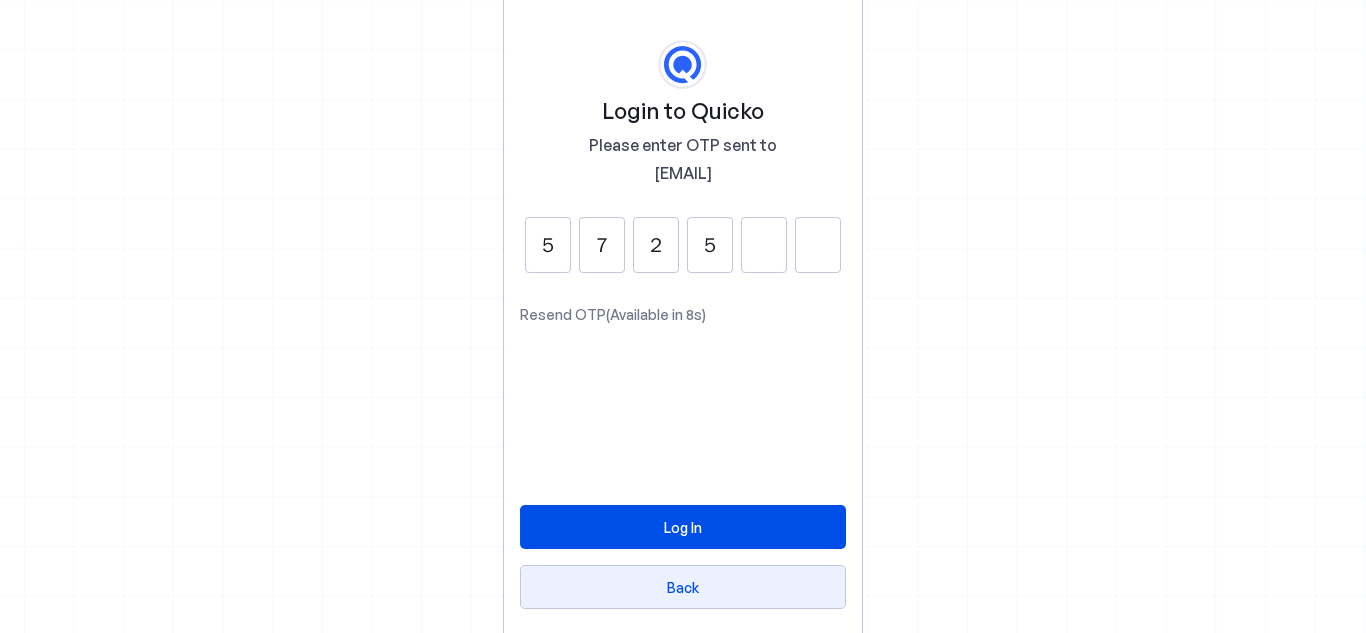 type on "5" 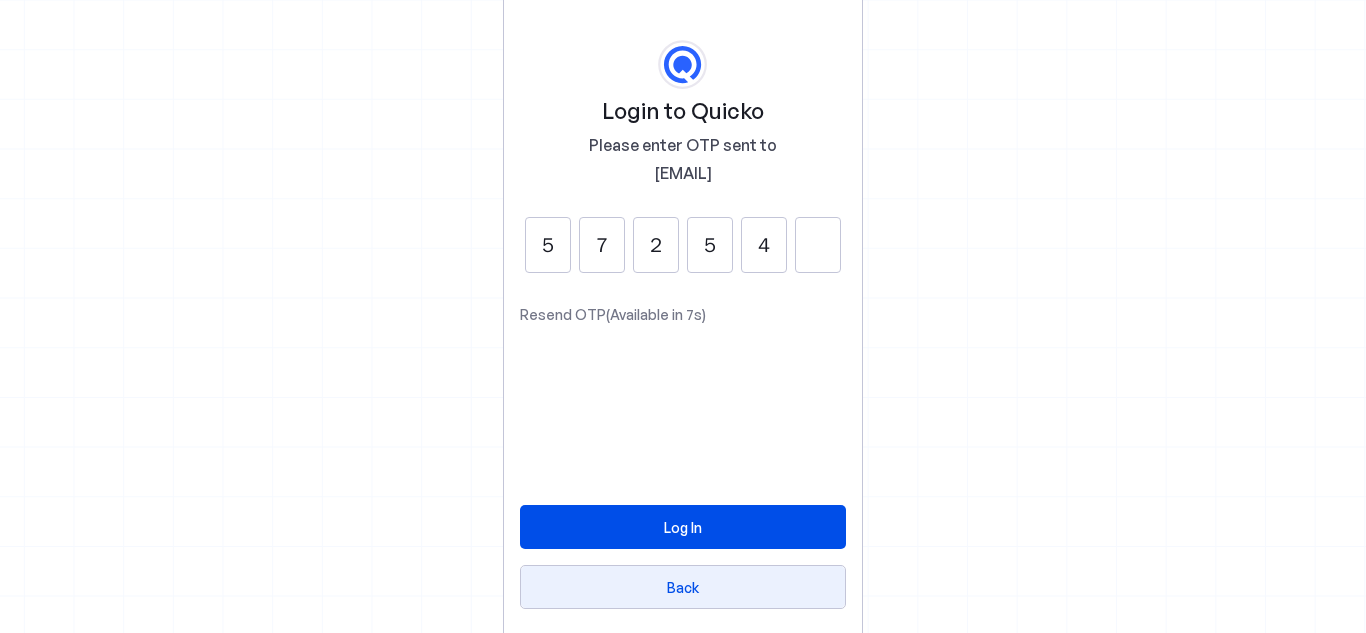 type on "4" 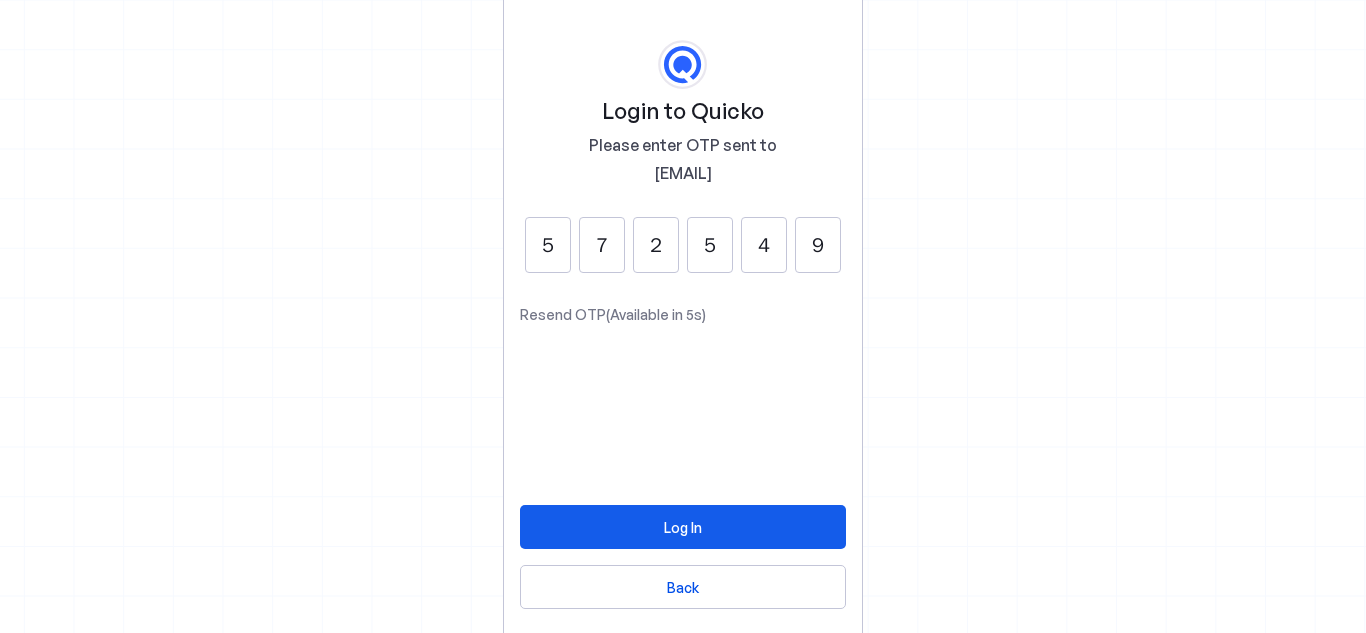 type on "9" 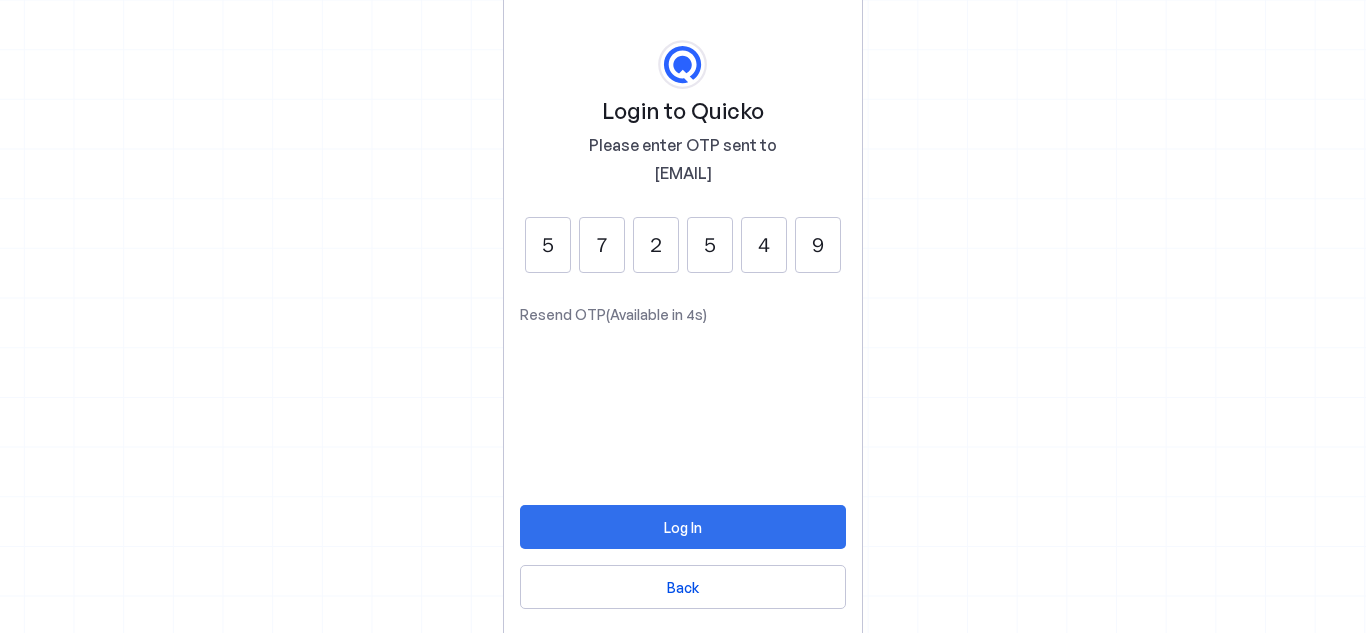 click at bounding box center (683, 527) 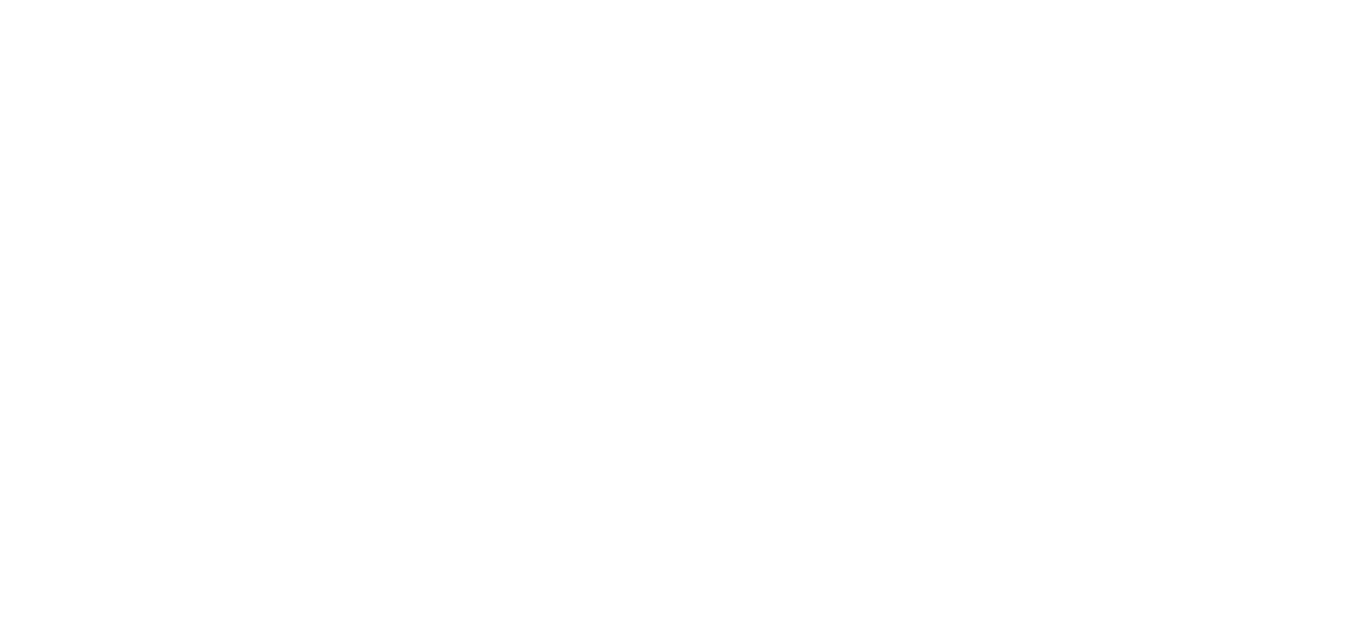 scroll, scrollTop: 0, scrollLeft: 0, axis: both 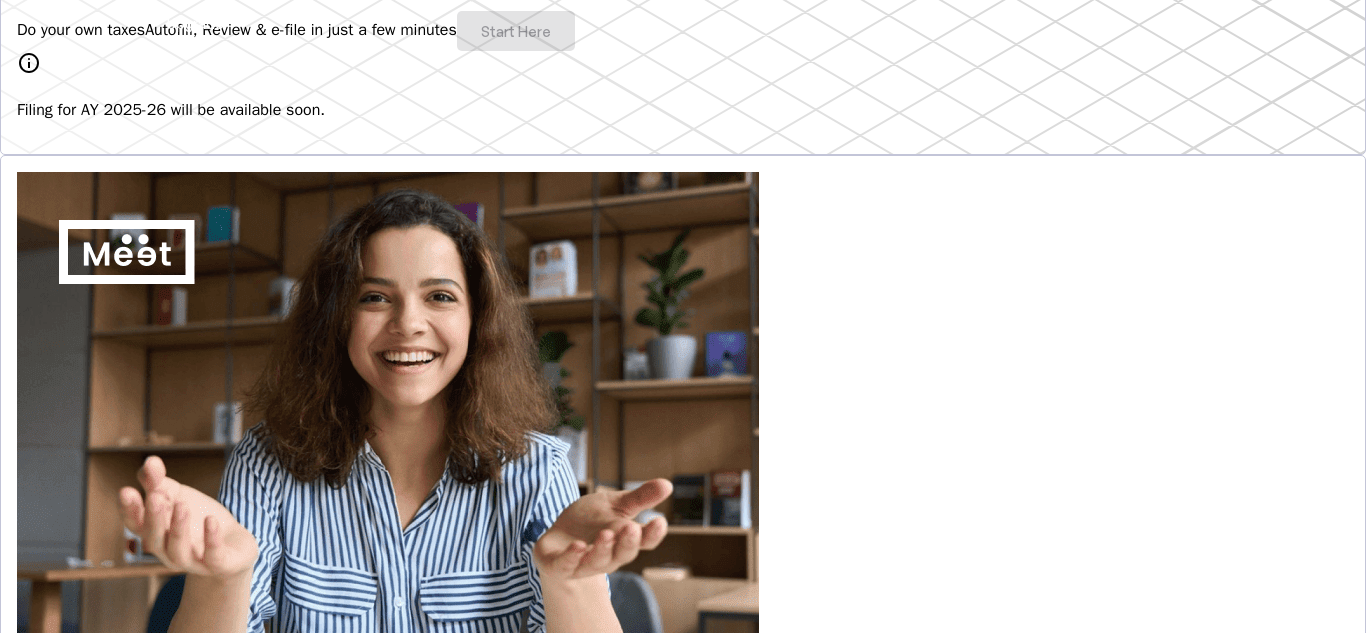 click on "Do your own taxes   Autofill, Review & e-file in just a few minutes   Start Here" at bounding box center [683, 31] 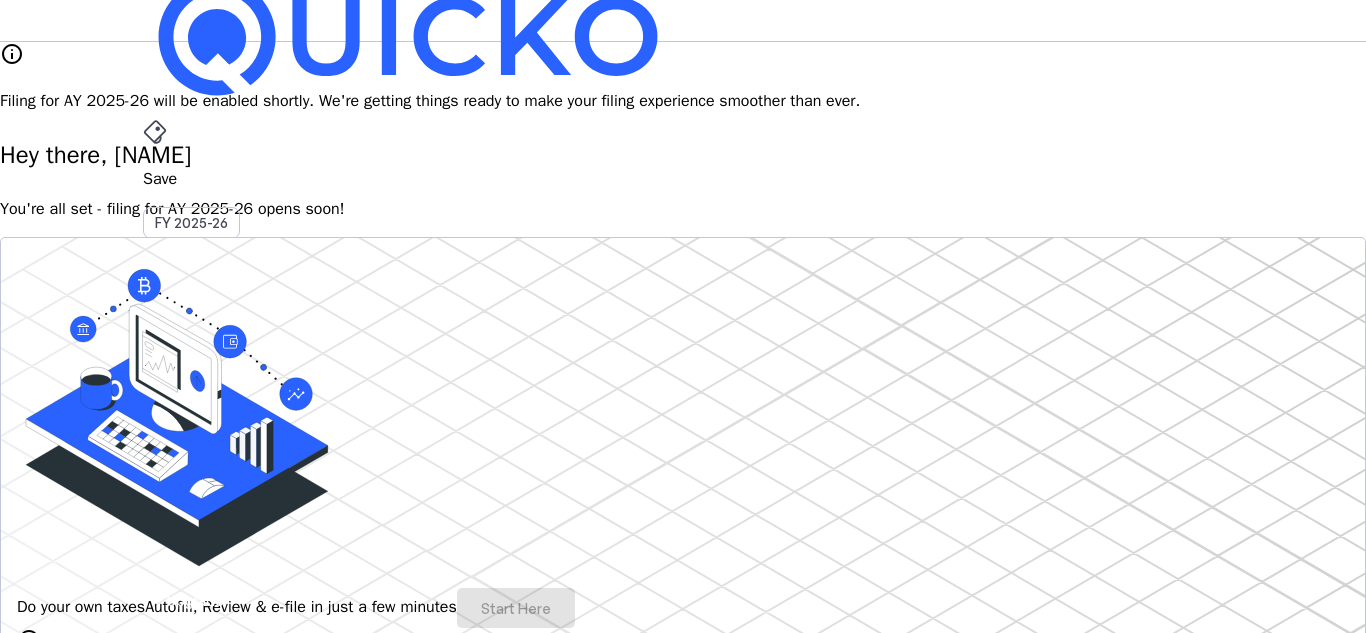 scroll, scrollTop: 0, scrollLeft: 0, axis: both 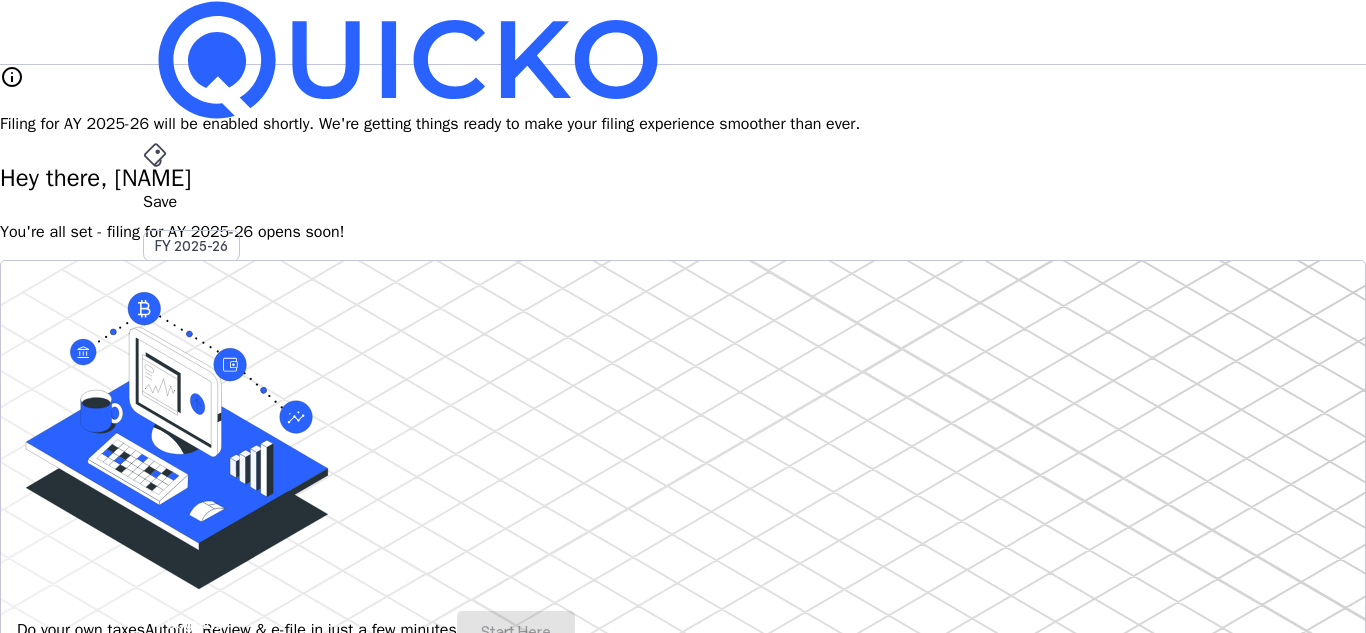 click on "File" at bounding box center [683, 408] 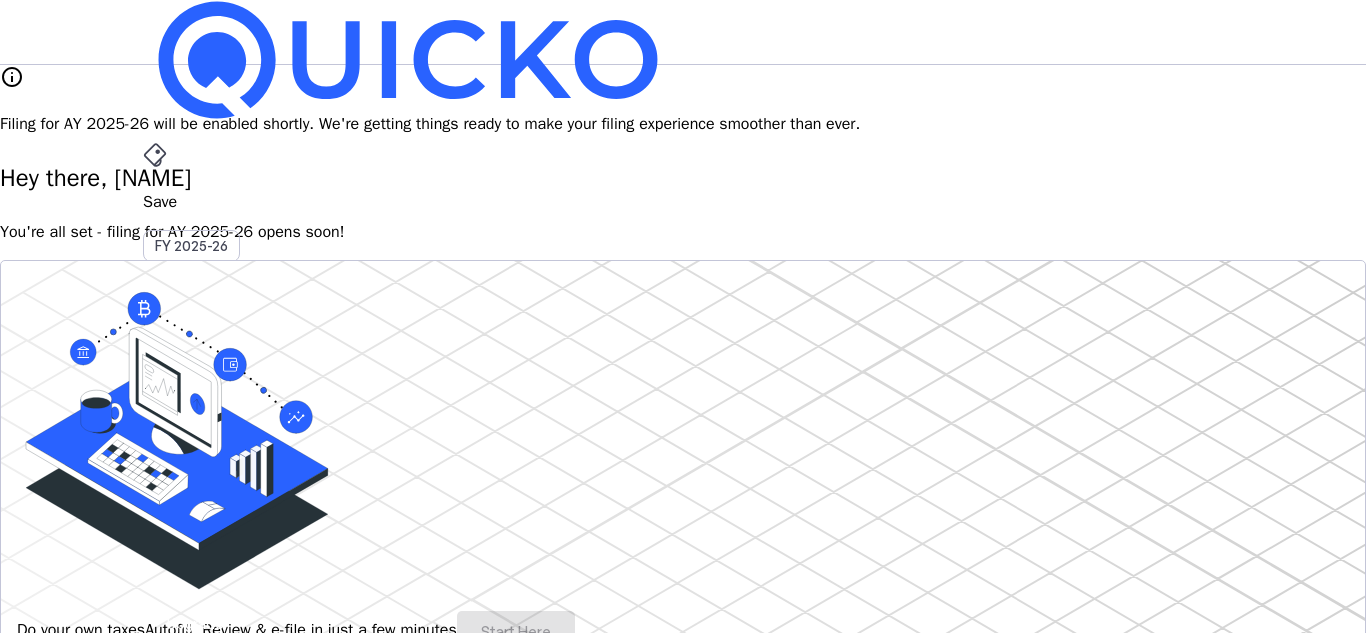 click on "AY 2025-26" at bounding box center (192, 452) 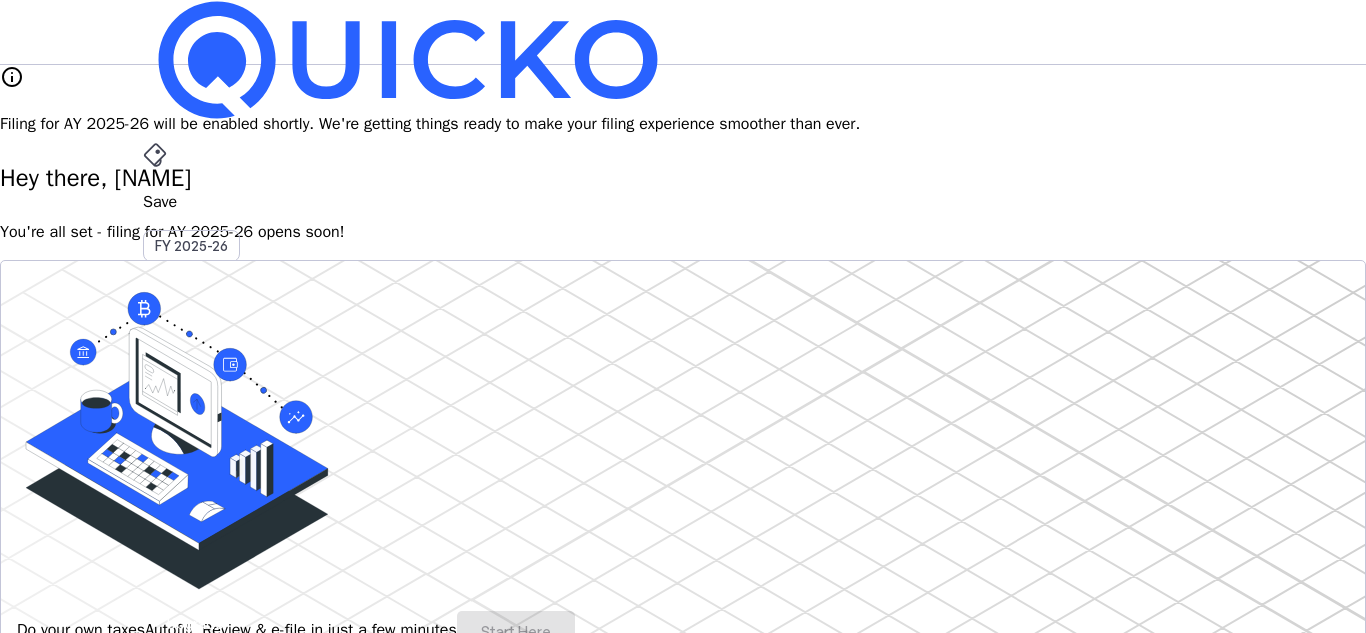 click on "File AY 2025-26" at bounding box center [683, 202] 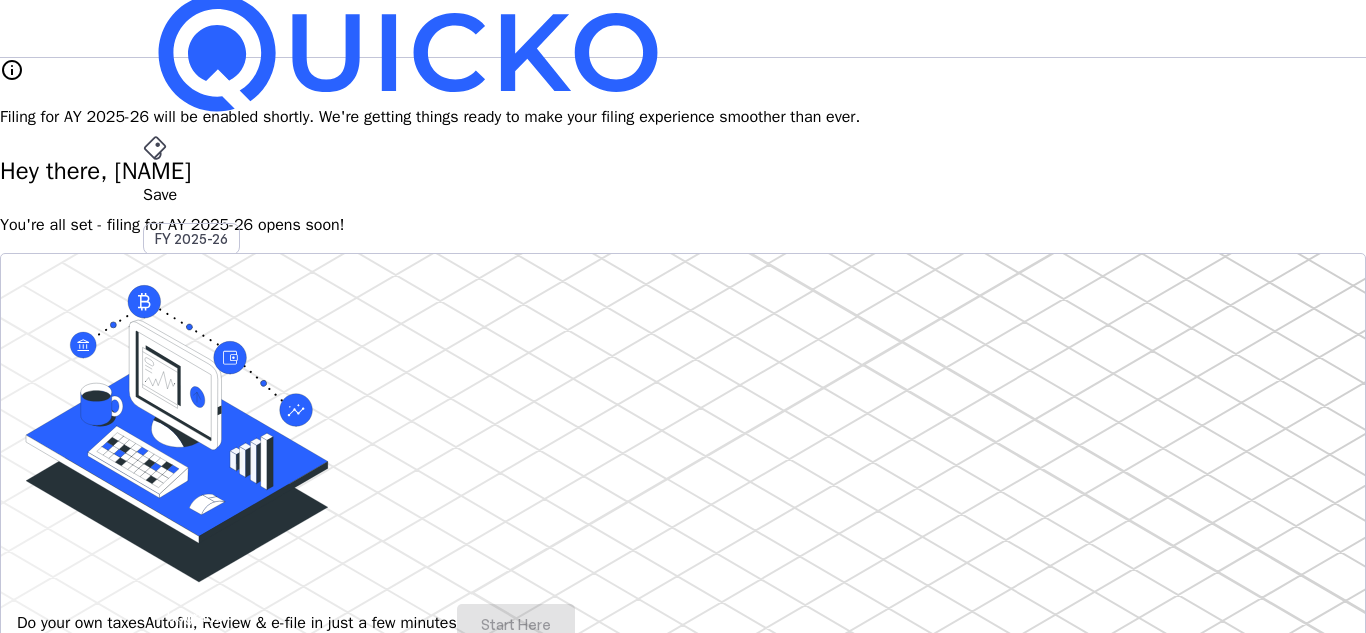 scroll, scrollTop: 0, scrollLeft: 0, axis: both 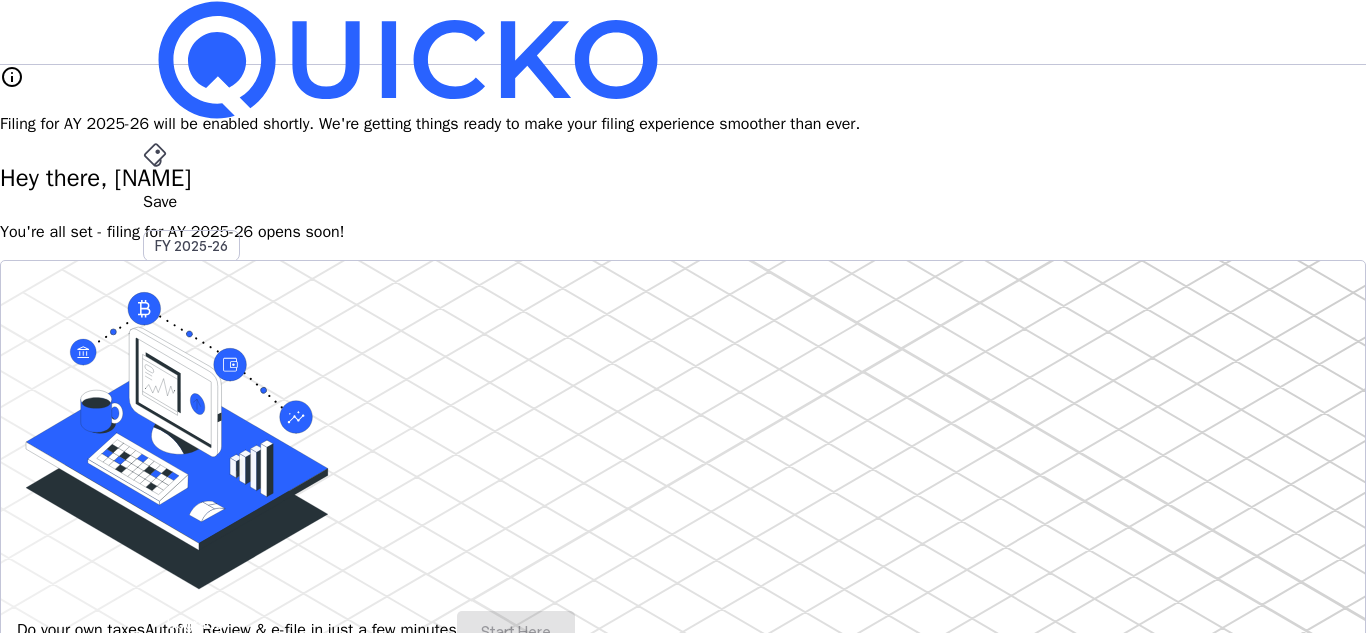 click on "Save" at bounding box center (683, 202) 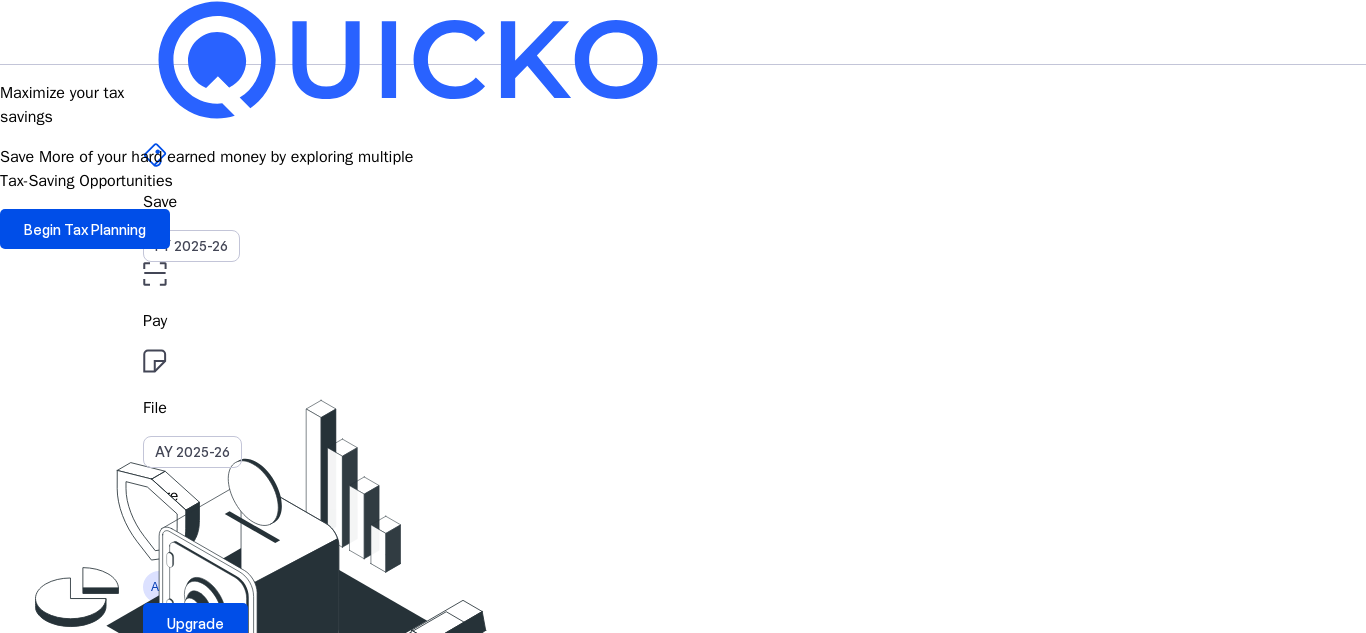 click on "Save FY 2025-26  Pay   File AY 2025-26  More  arrow_drop_down  [STATE]   Upgrade" at bounding box center [683, 32] 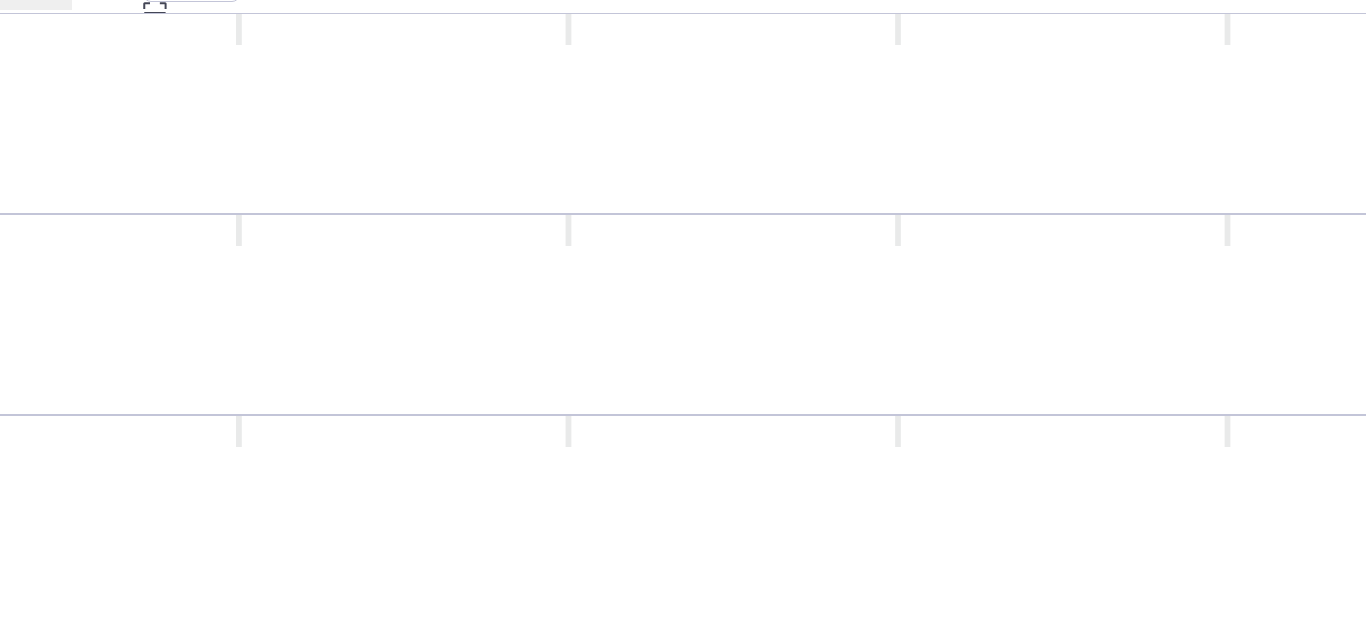 scroll, scrollTop: 0, scrollLeft: 0, axis: both 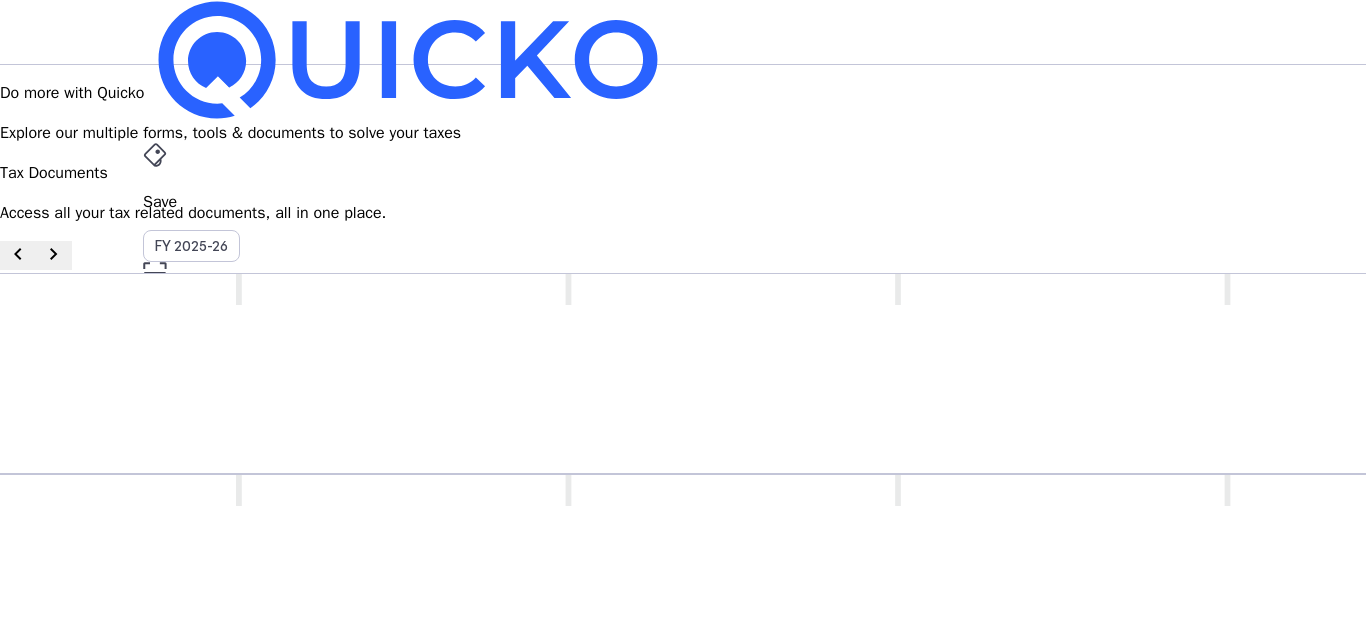click on "Pay" at bounding box center (683, 202) 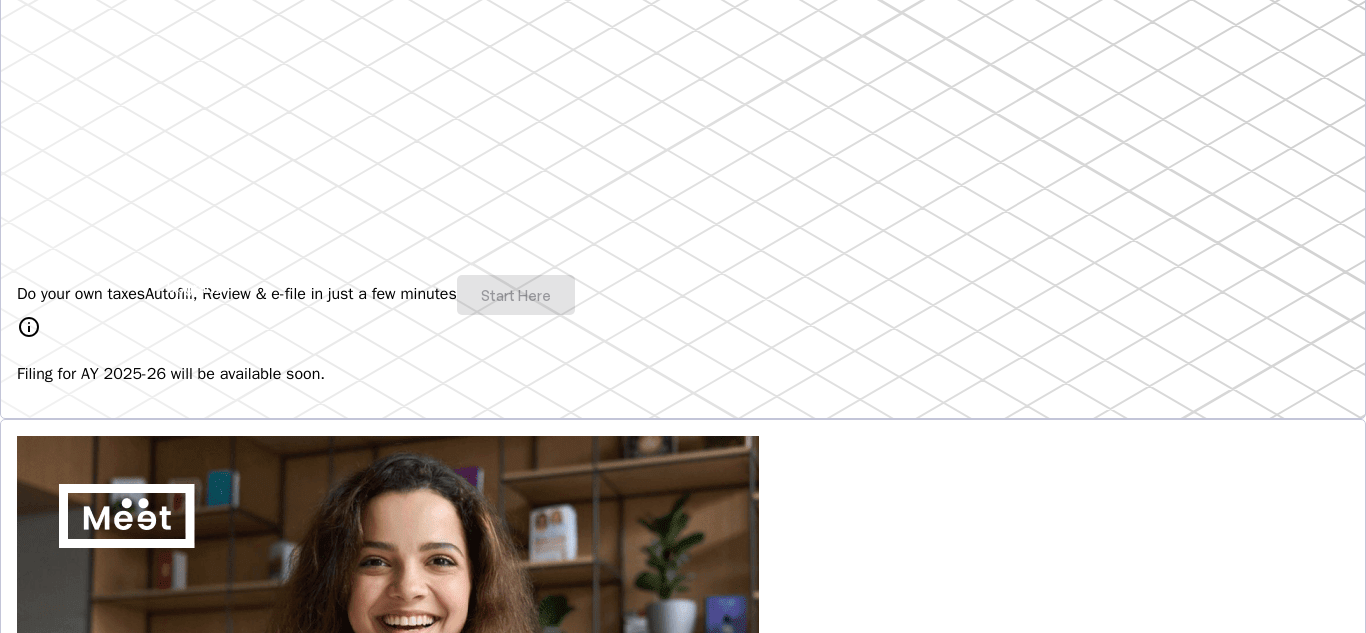 scroll, scrollTop: 400, scrollLeft: 0, axis: vertical 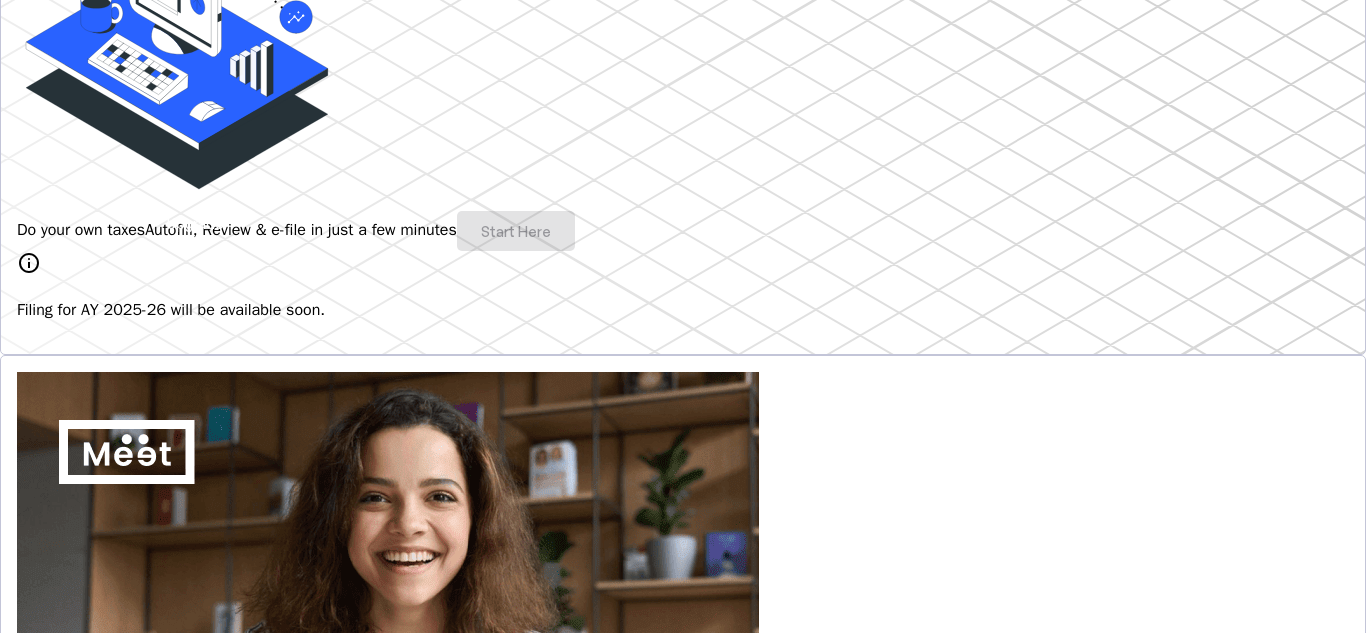 click on "info" at bounding box center [29, 263] 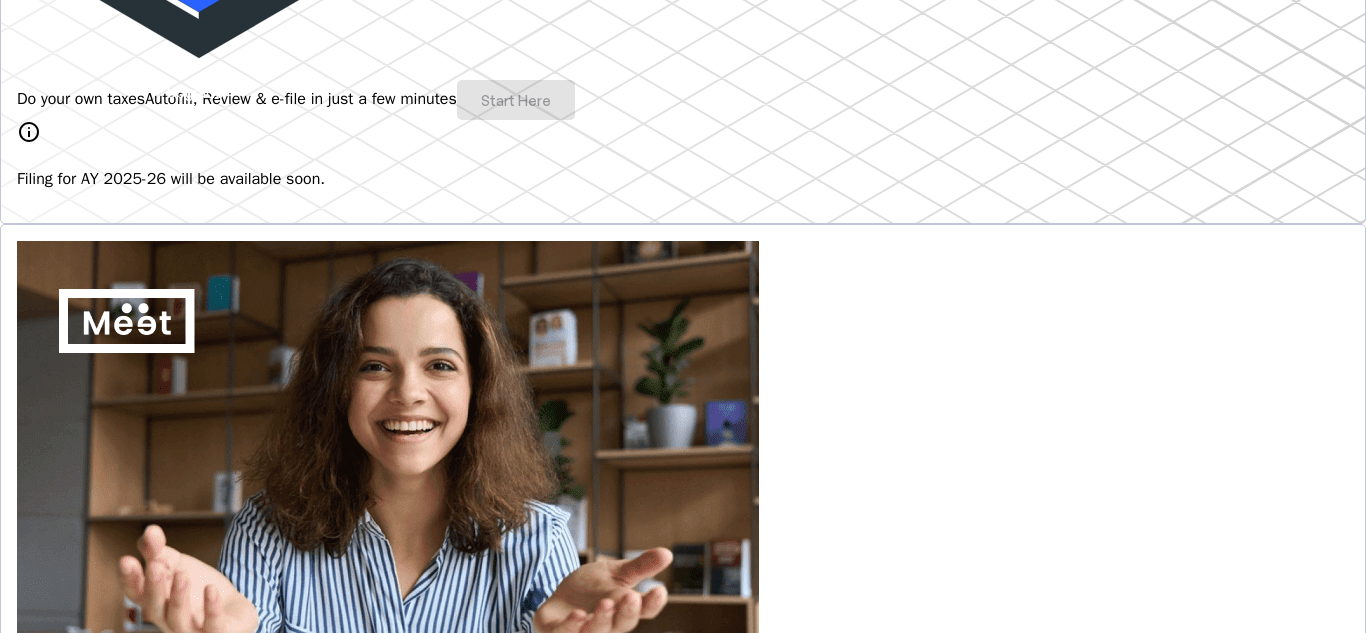 scroll, scrollTop: 500, scrollLeft: 0, axis: vertical 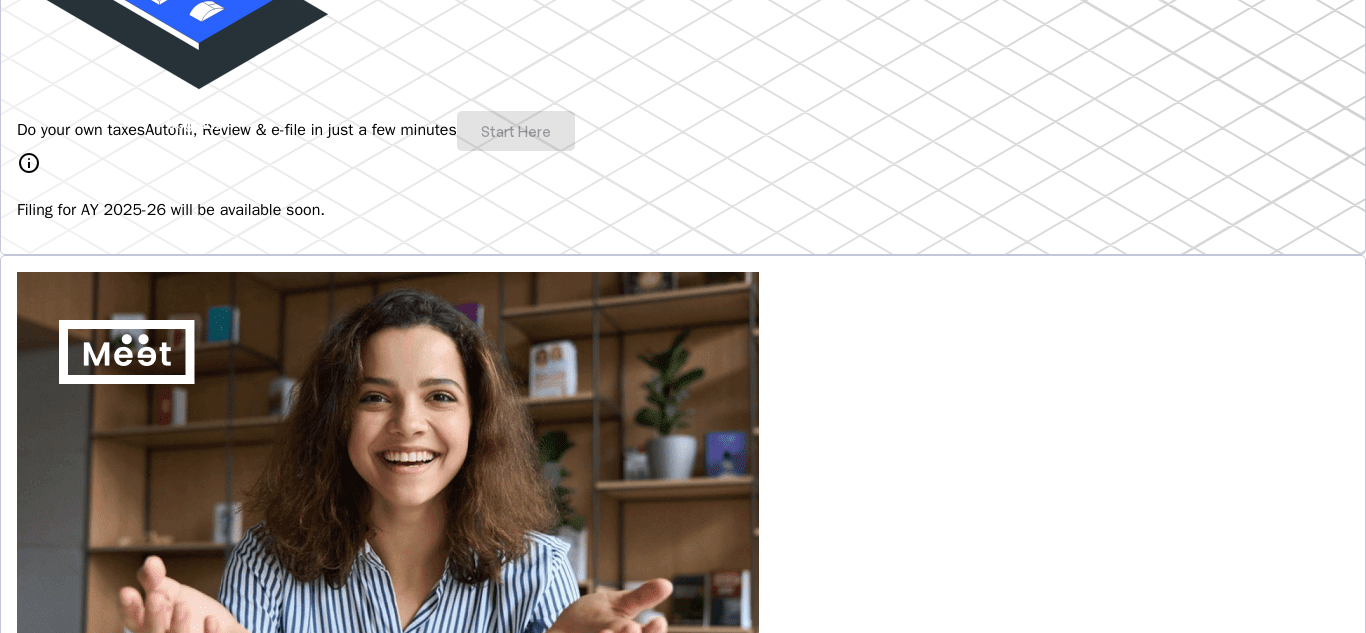 click on "Do your own taxes   Autofill, Review & e-file in just a few minutes   Start Here" at bounding box center (683, 131) 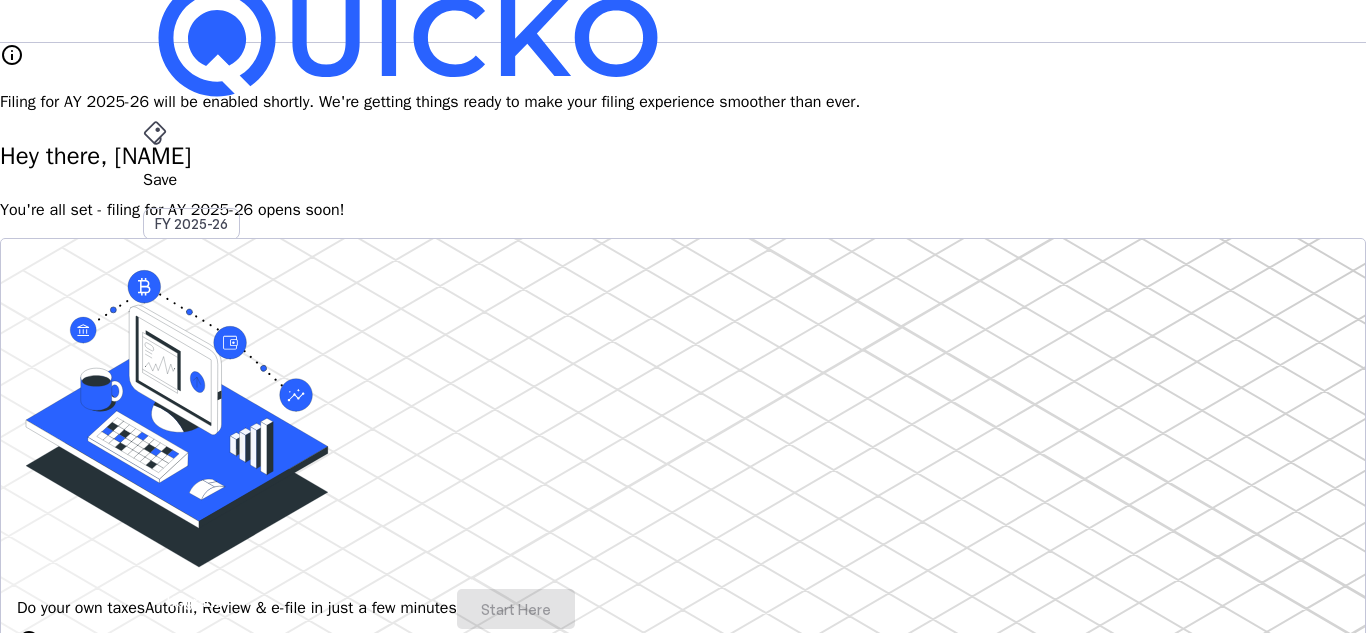 scroll, scrollTop: 0, scrollLeft: 0, axis: both 